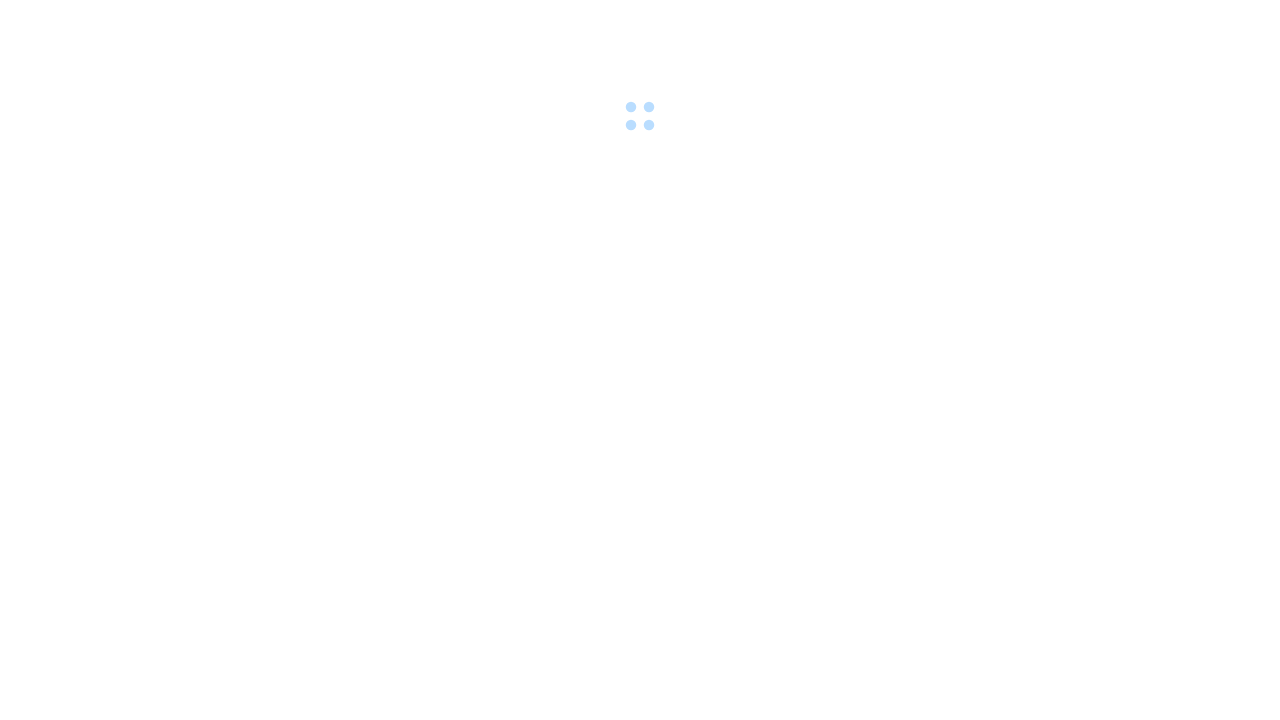 scroll, scrollTop: 0, scrollLeft: 0, axis: both 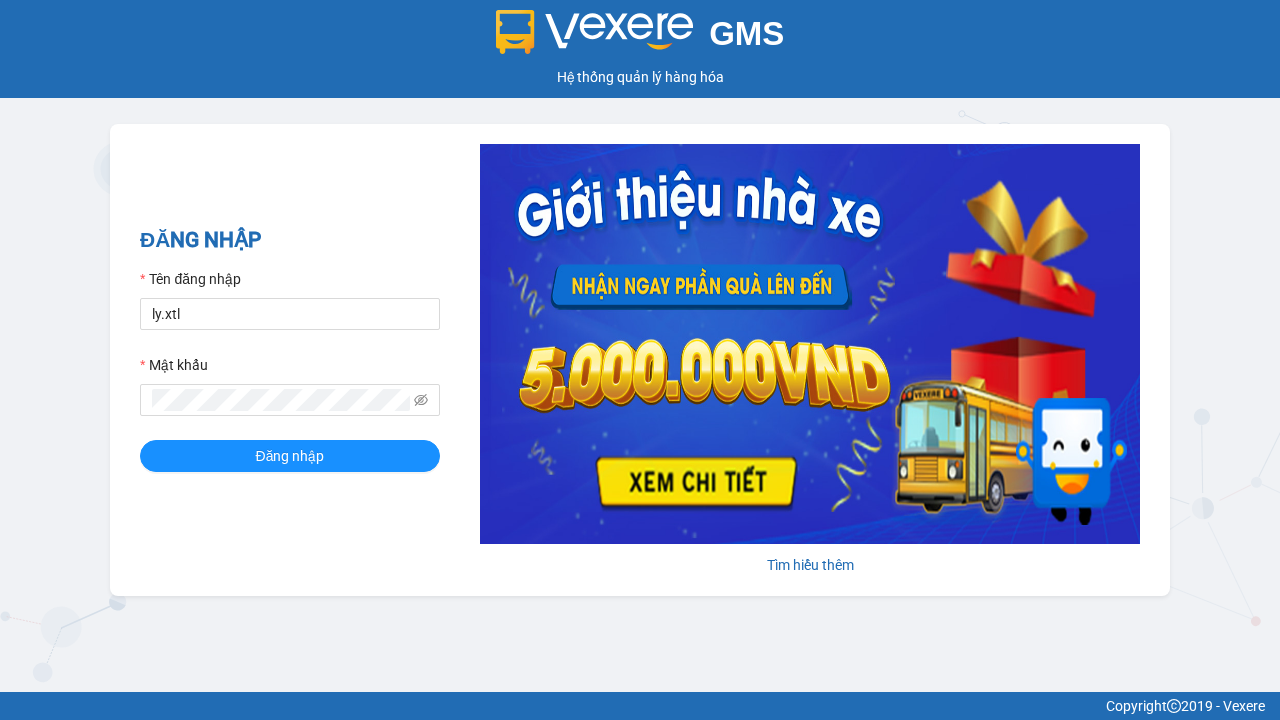 type on "ly.xtl" 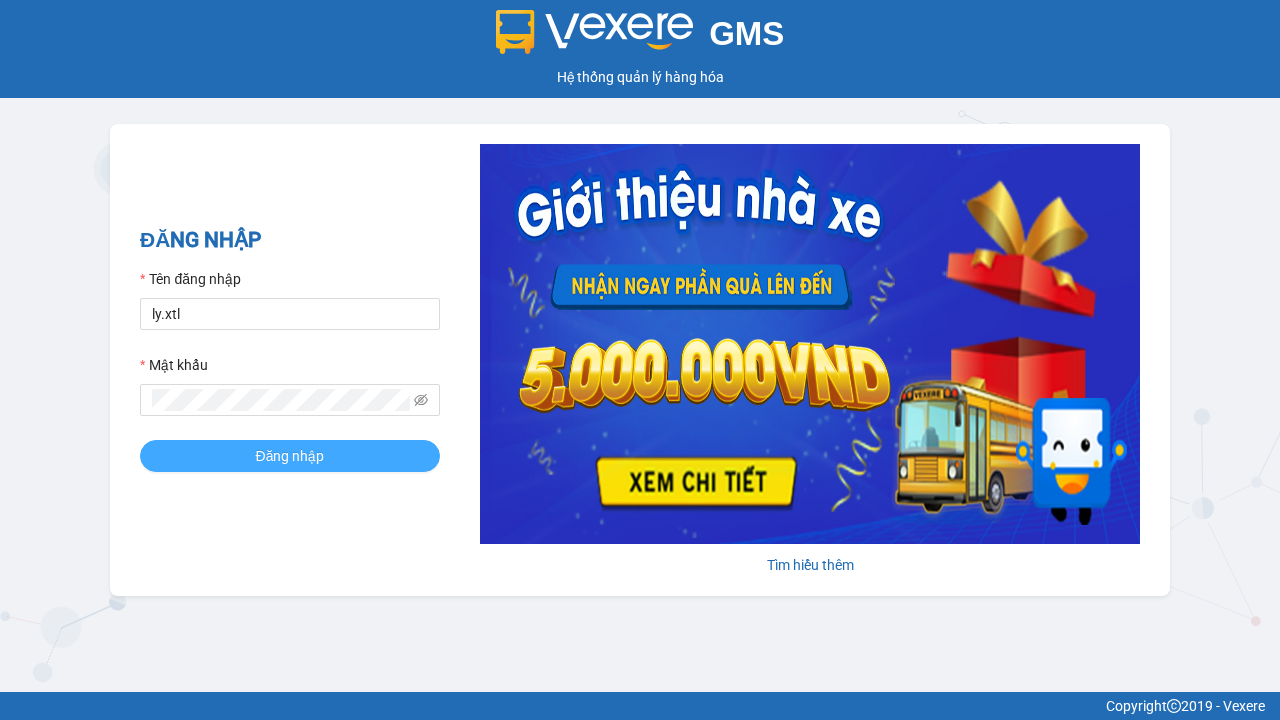 click on "Đăng nhập" at bounding box center [290, 456] 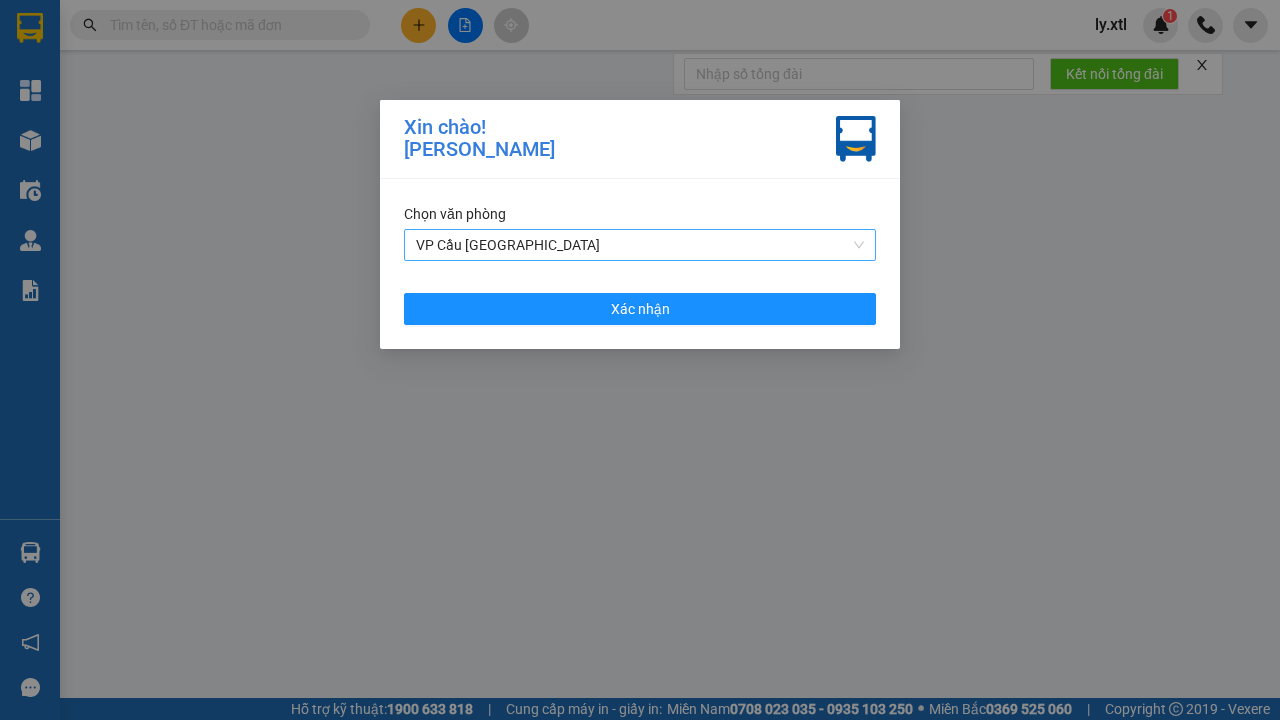 click on "VP Cầu [GEOGRAPHIC_DATA]" at bounding box center (640, 245) 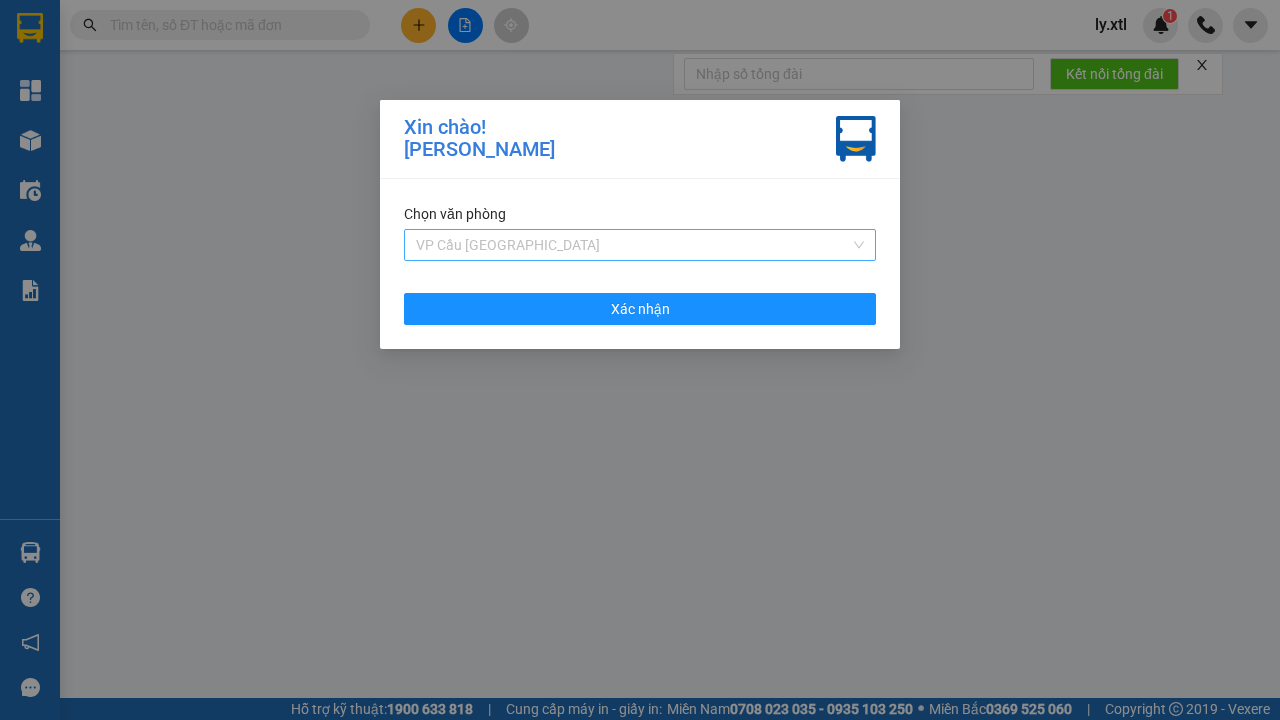 click on "VP Cầu [GEOGRAPHIC_DATA]" at bounding box center (-9763, -9979) 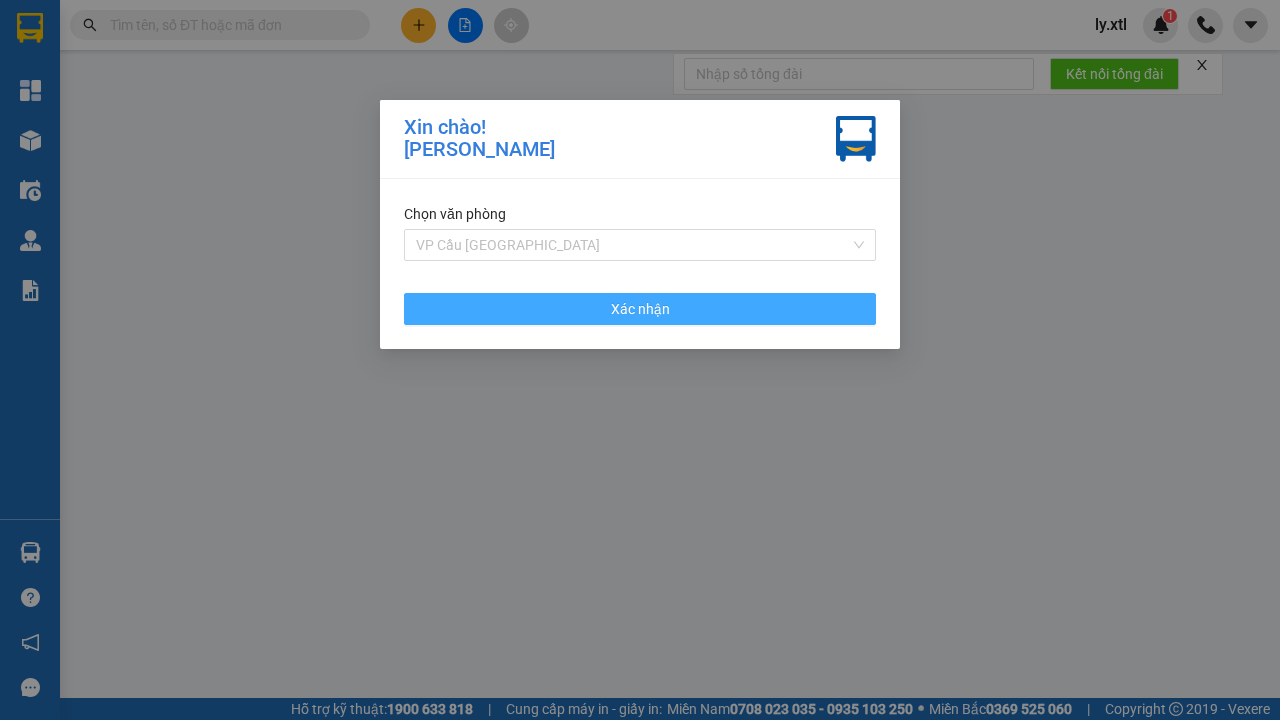 click on "Xác nhận" at bounding box center (640, 309) 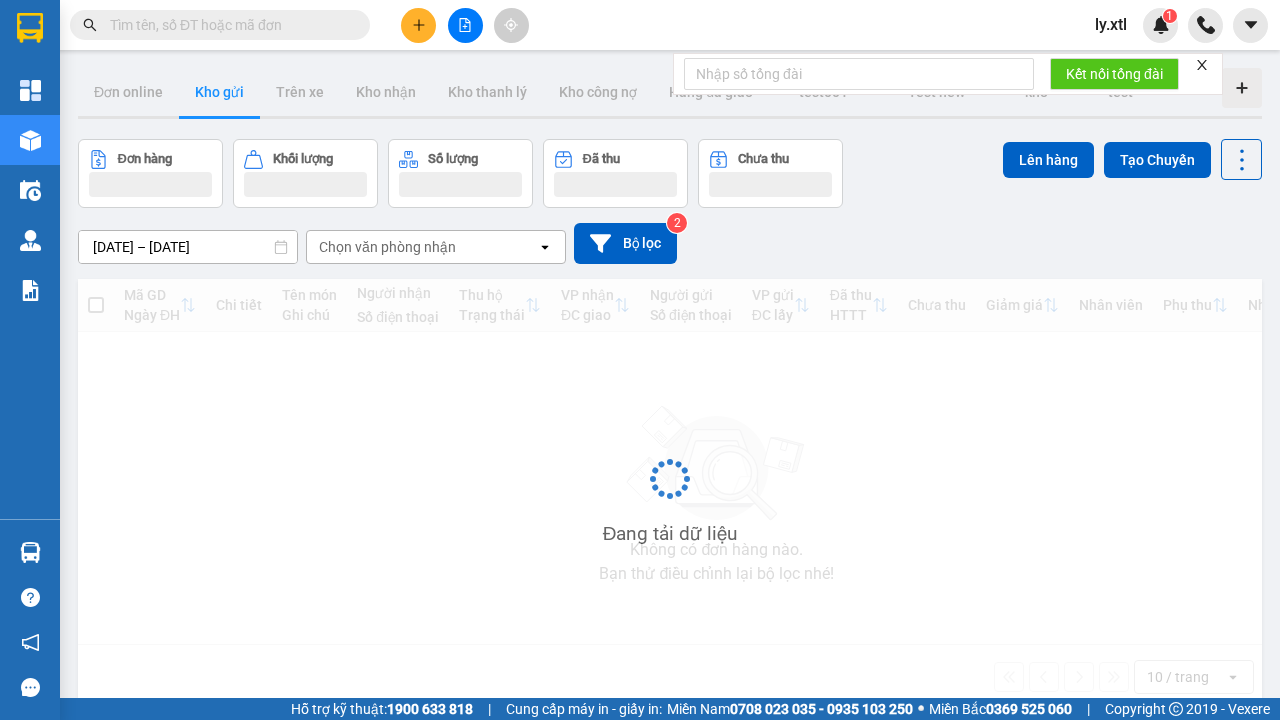 click 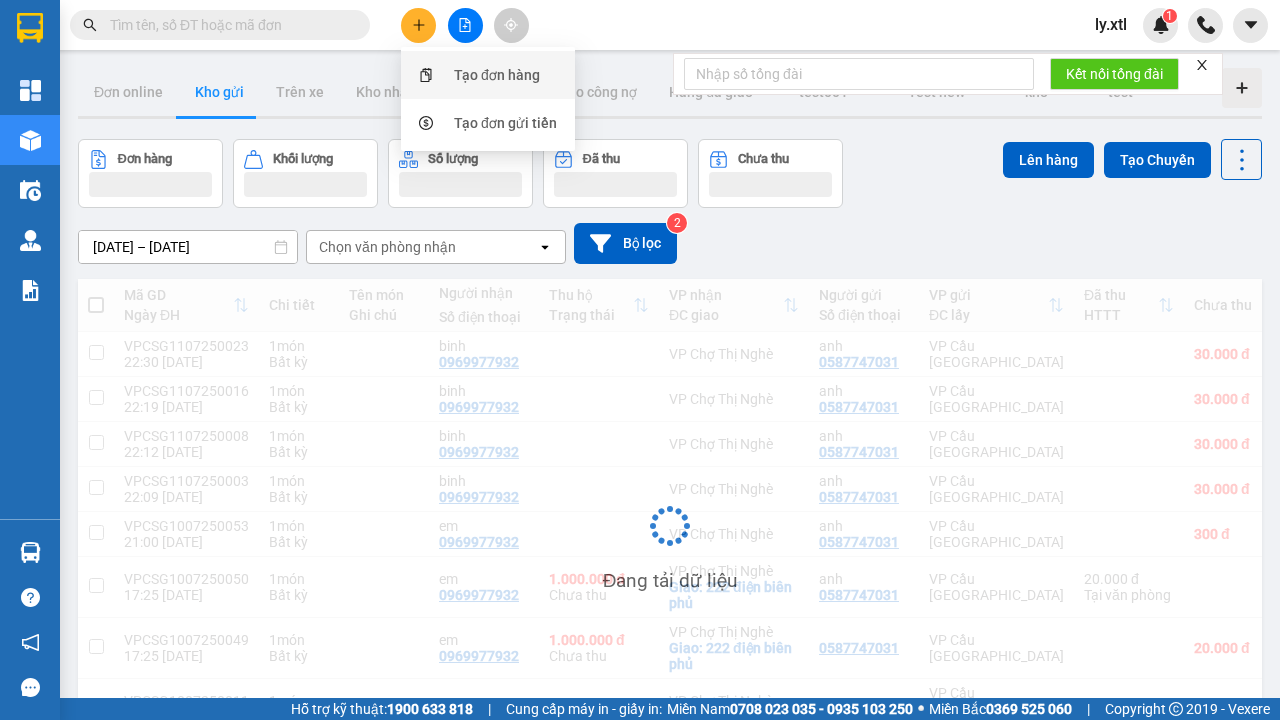 click on "Tạo đơn hàng" at bounding box center [497, 75] 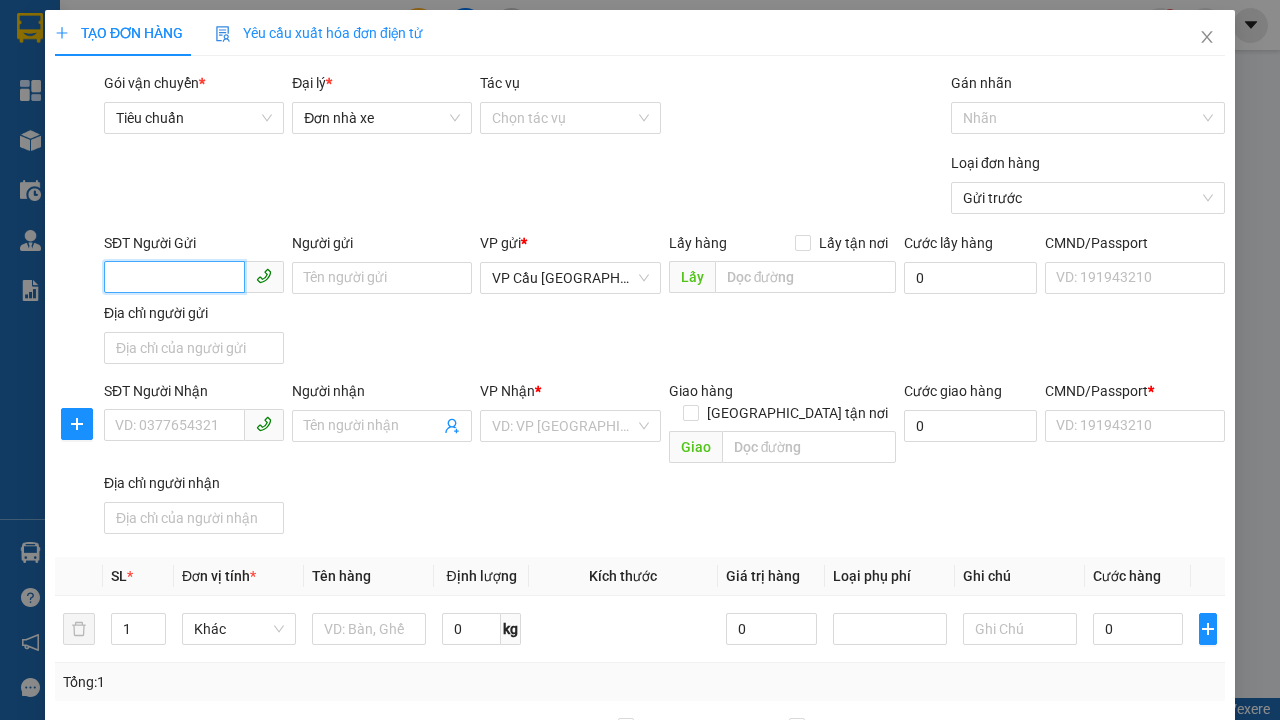 click on "SĐT Người Gửi" at bounding box center (174, 277) 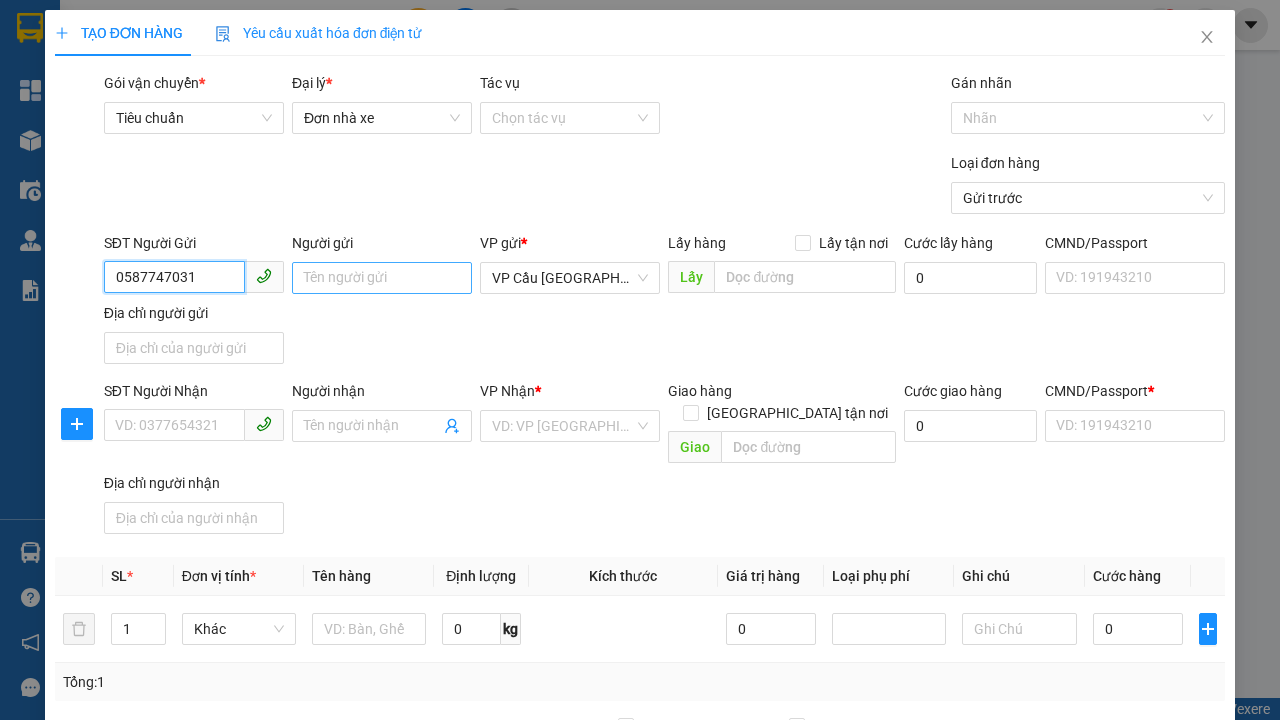 type on "0587747031" 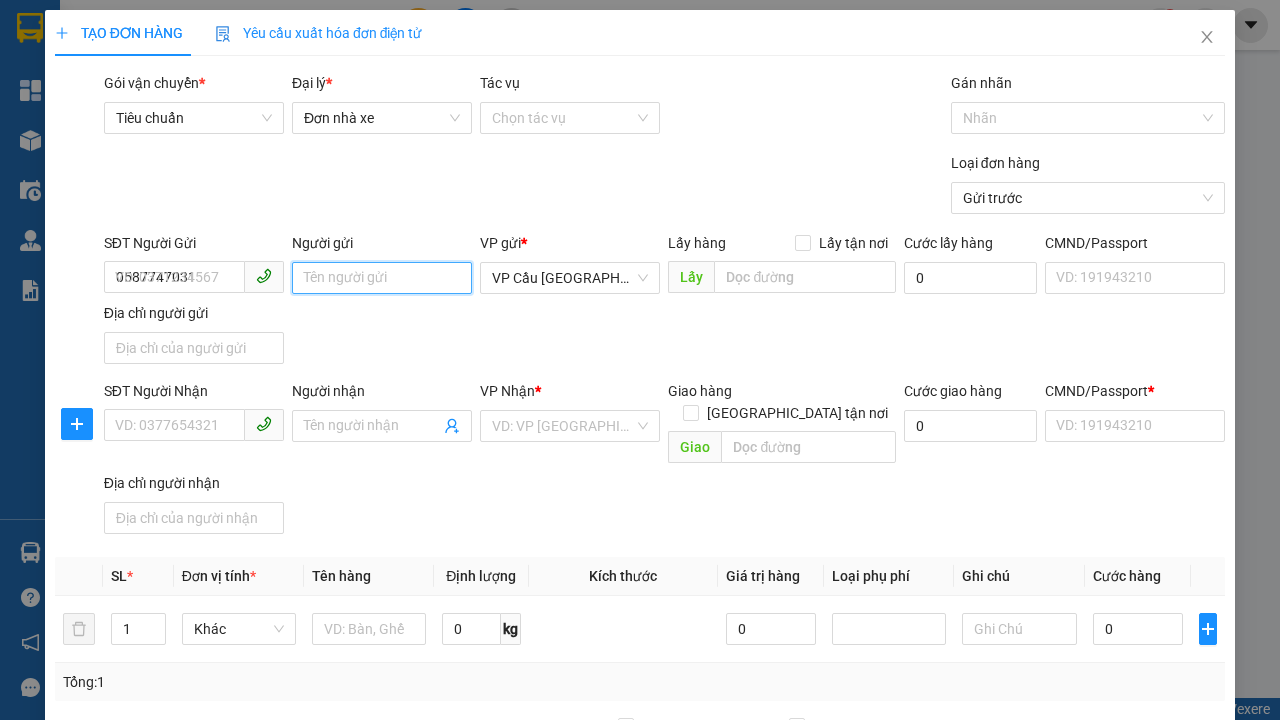 click on "Người gửi" at bounding box center (382, 278) 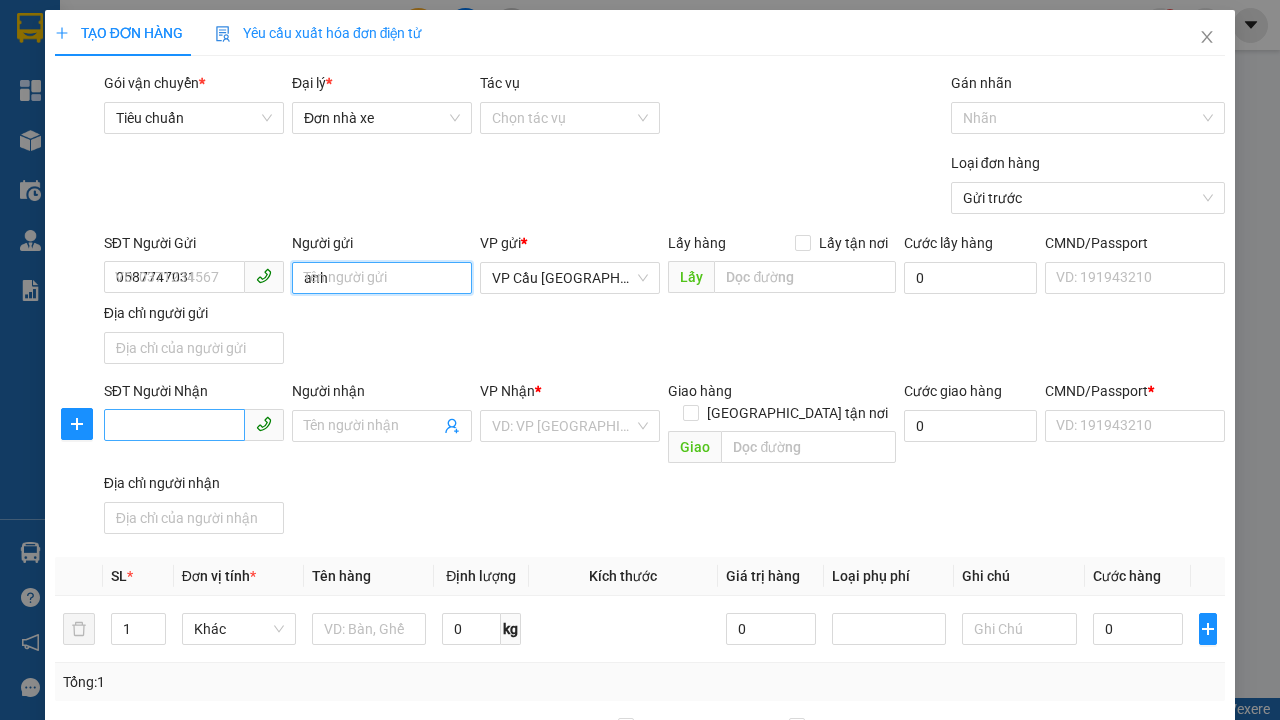 click on "VP Cầu [GEOGRAPHIC_DATA]" at bounding box center (570, 278) 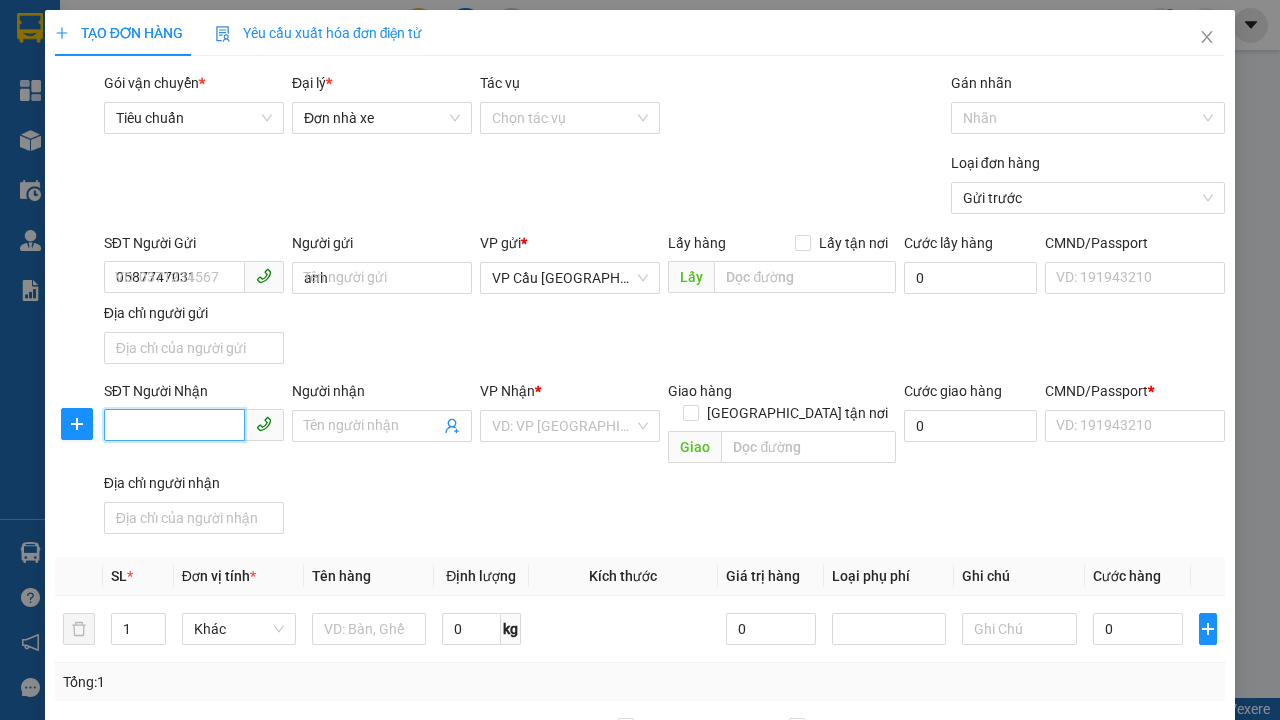 click on "SĐT Người Nhận" at bounding box center (174, 425) 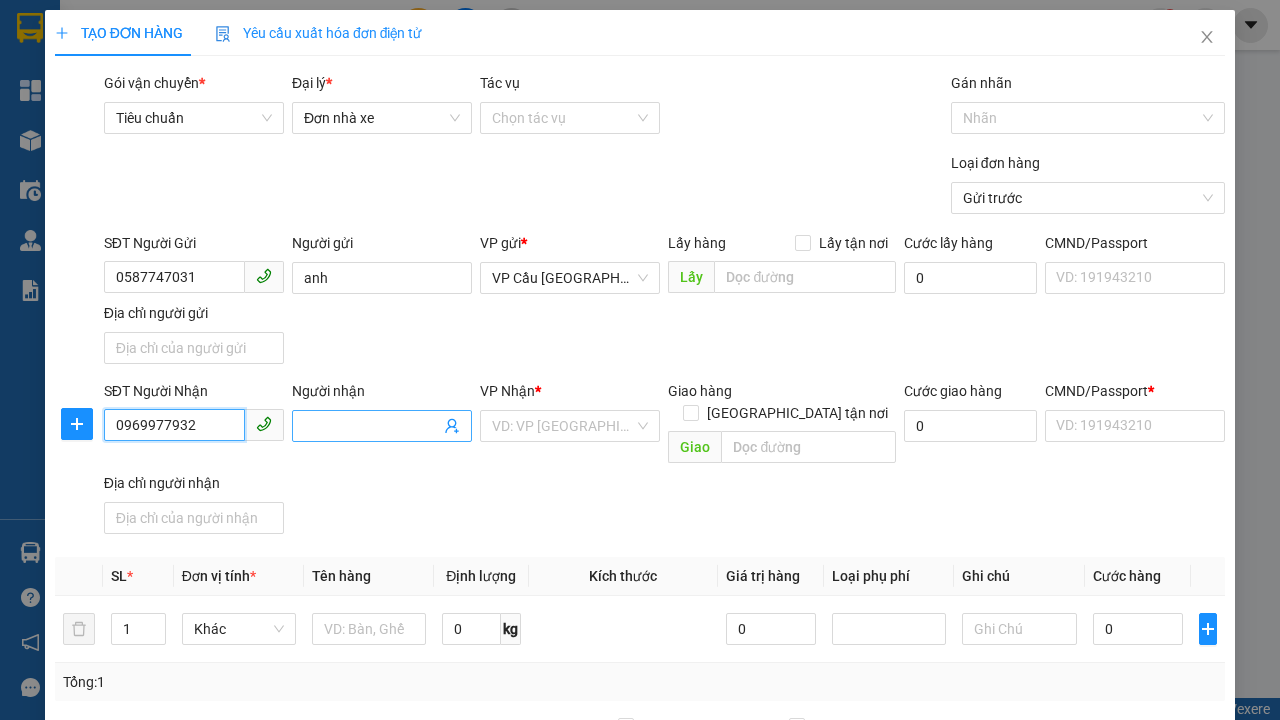 type on "0969977932" 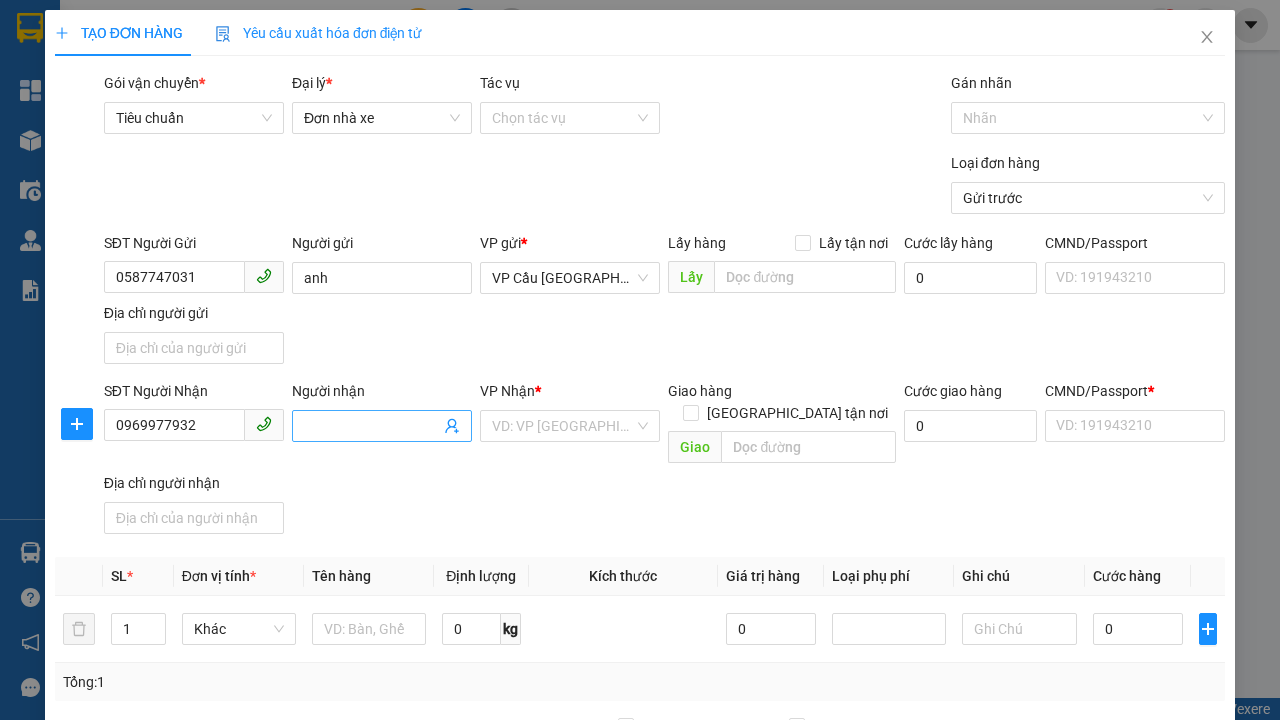 click on "Người nhận" at bounding box center [372, 426] 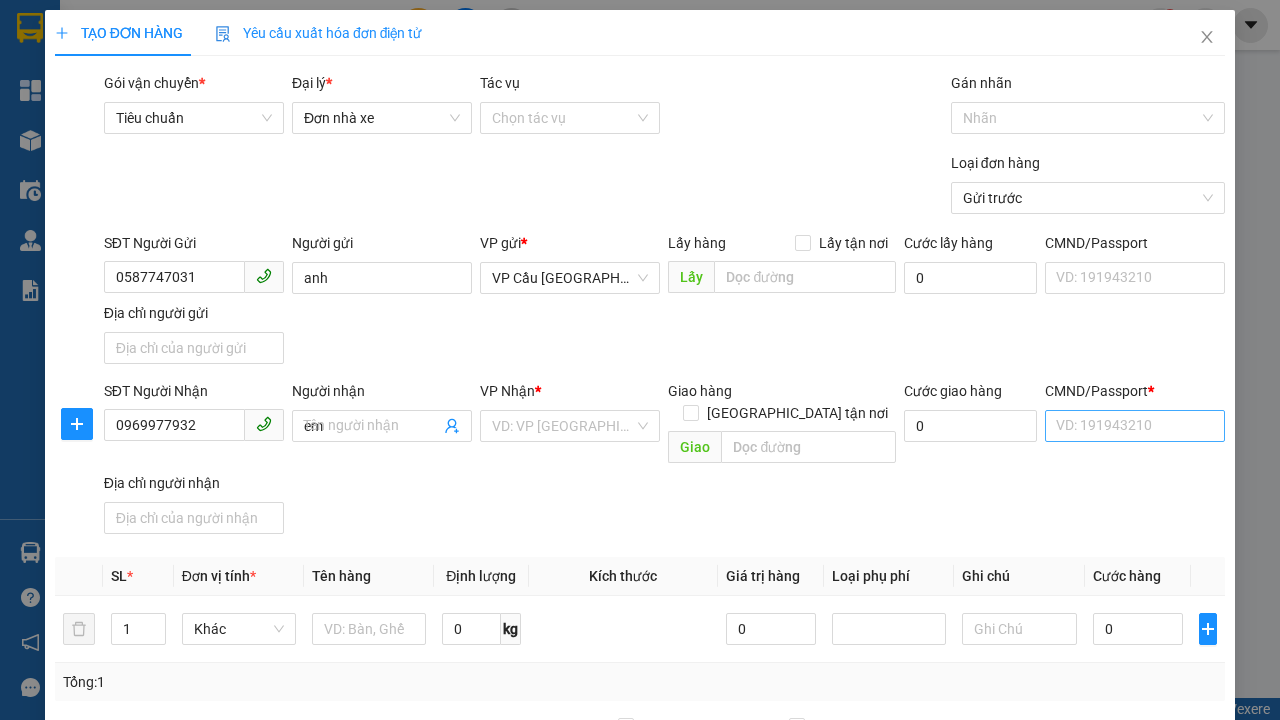 type on "em" 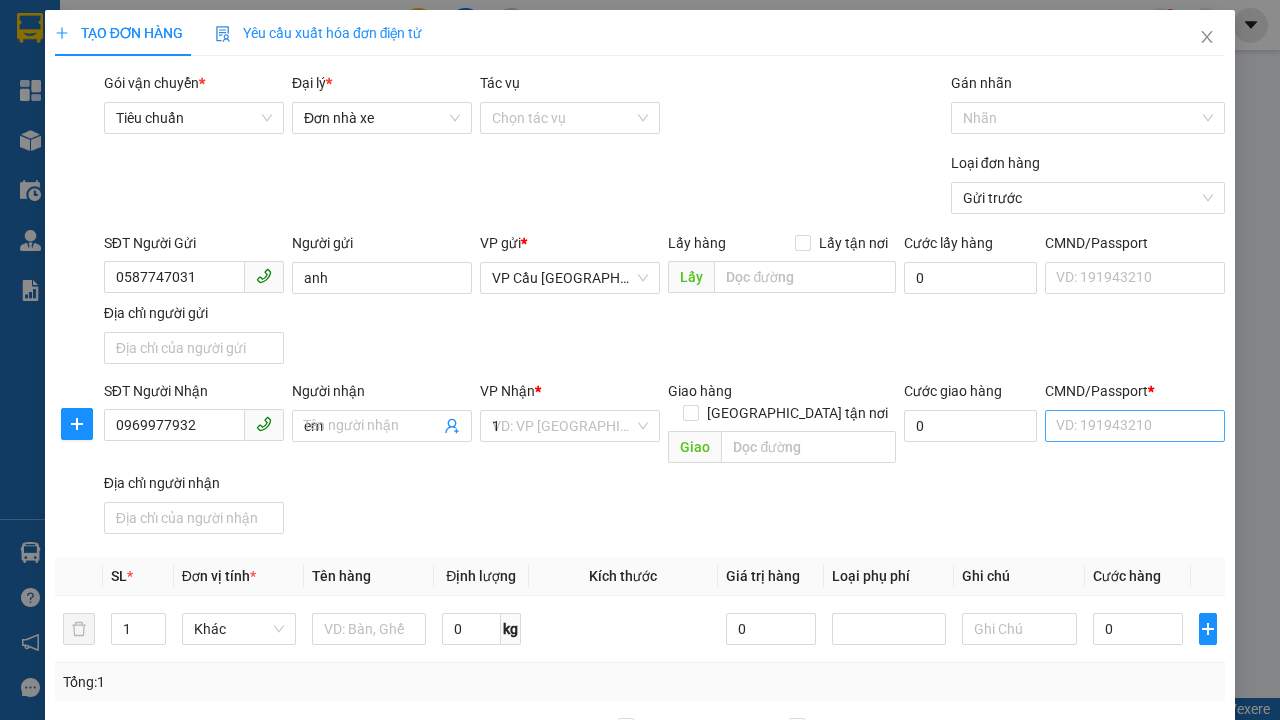 type on "1" 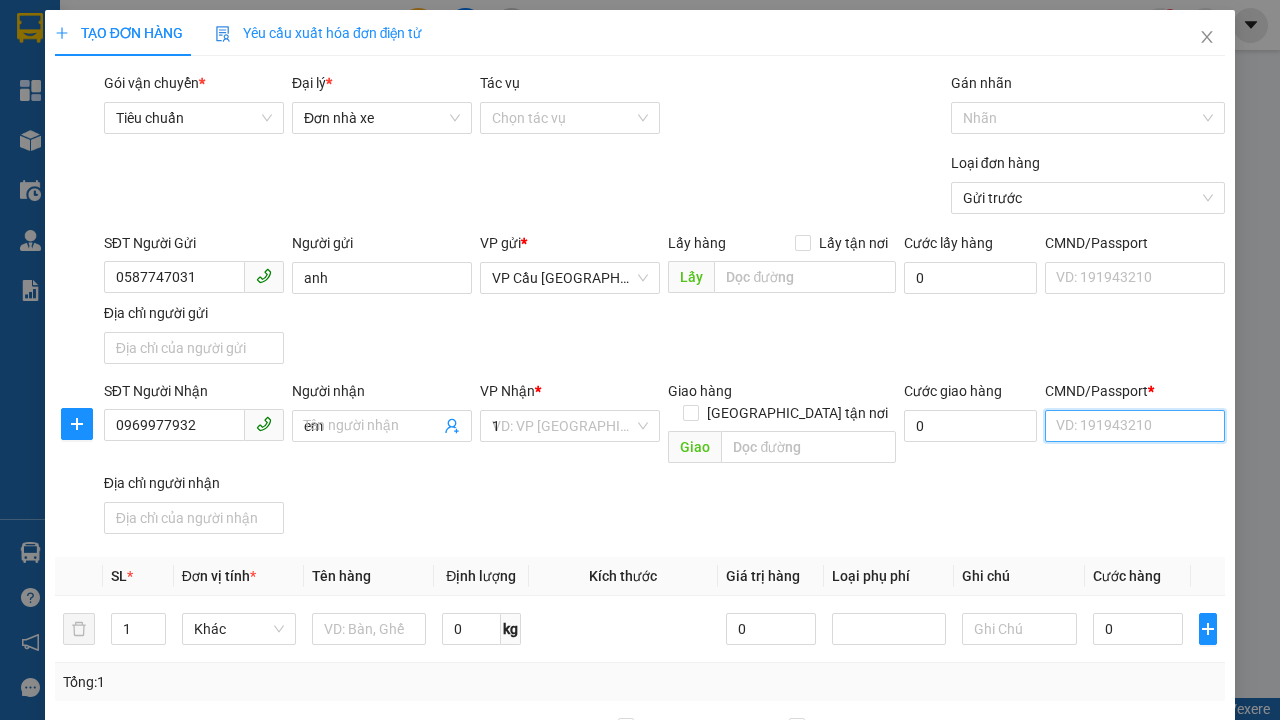 click on "CMND/Passport  *" at bounding box center [1135, 426] 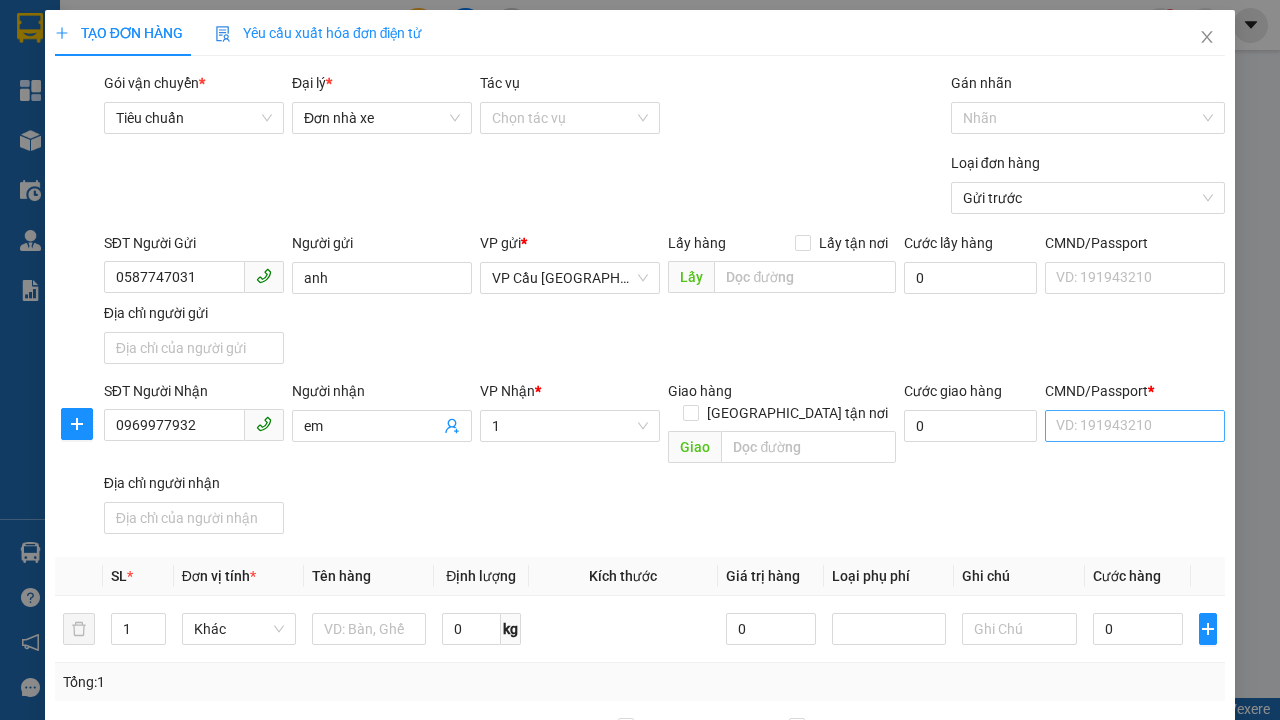 click on "SĐT Người Gửi 0587747031 Người gửi anh VP gửi  * VP Cầu [GEOGRAPHIC_DATA] Lấy hàng Lấy tận nơi Lấy Cước lấy hàng 0 CMND/Passport VD: [PASSPORT] Địa chỉ người gửi" at bounding box center (664, 302) 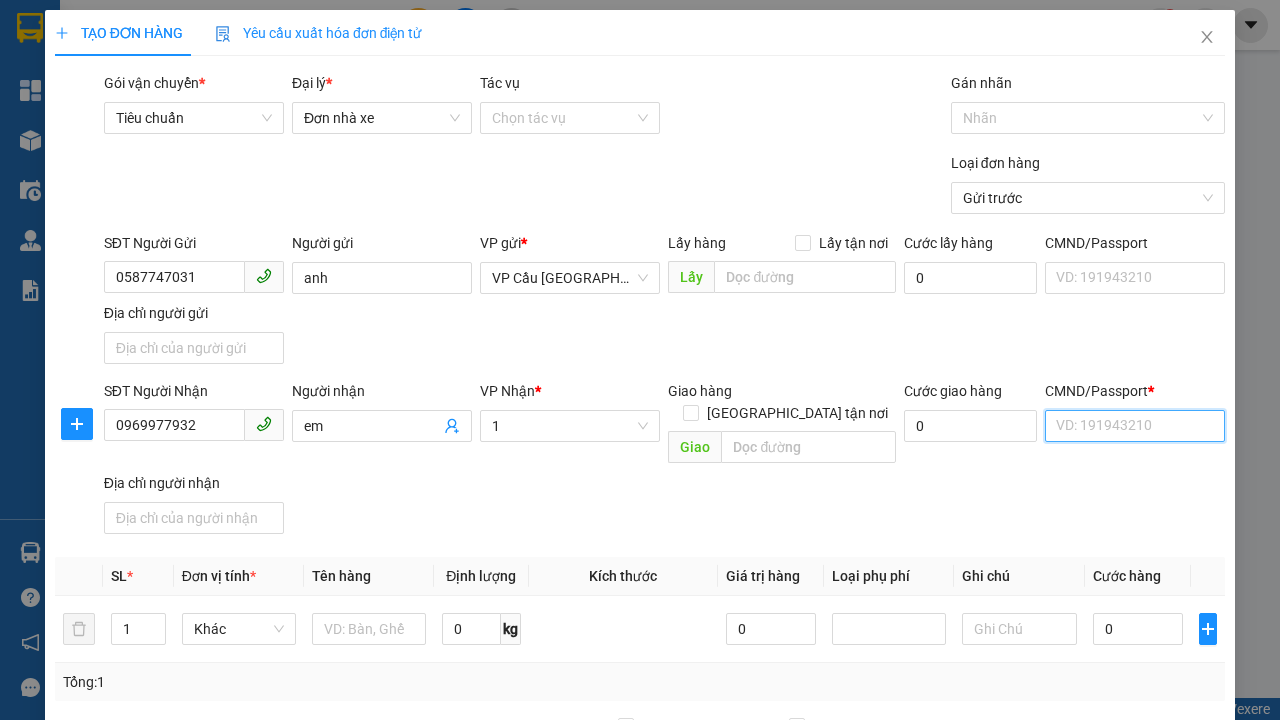 click on "CMND/Passport  *" at bounding box center (1135, 426) 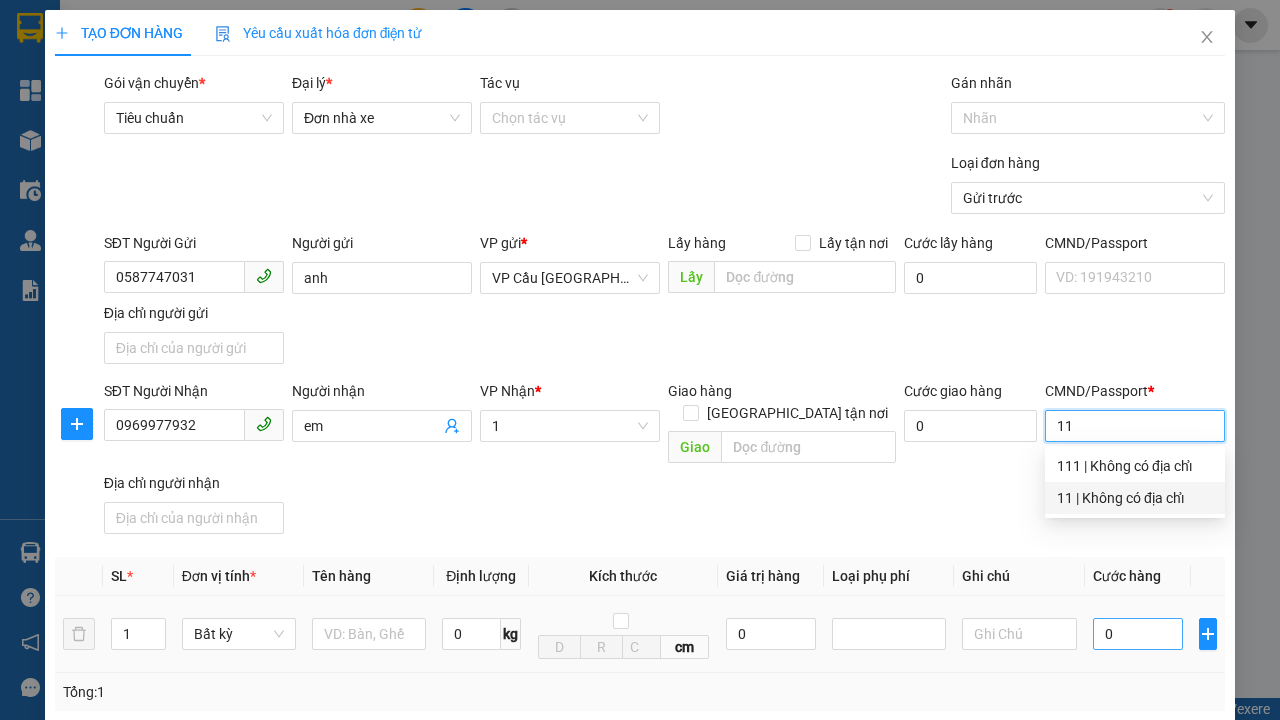 type on "11" 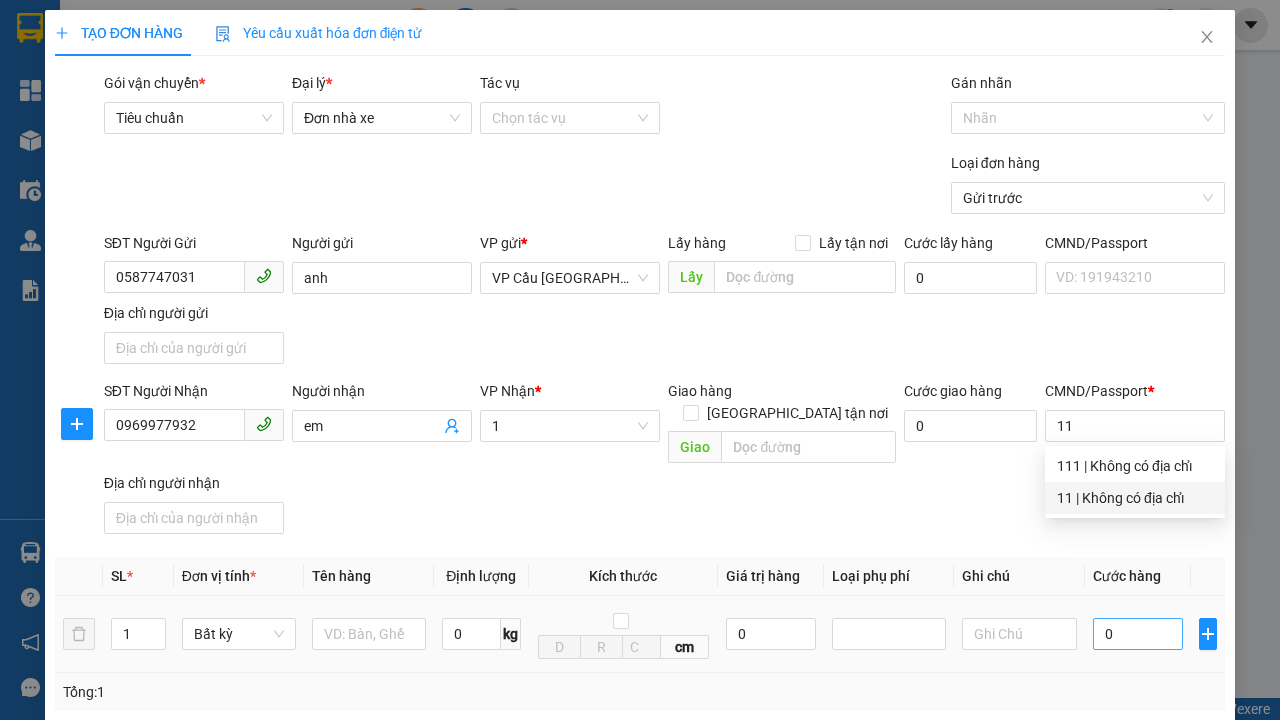 click on "SĐT Người Nhận 0969977932 Người nhận em VP Nhận  * 1 Giao hàng [GEOGRAPHIC_DATA] tận nơi Giao Cước giao hàng 0 CMND/Passport  * 11 Địa chỉ người nhận" at bounding box center (664, 461) 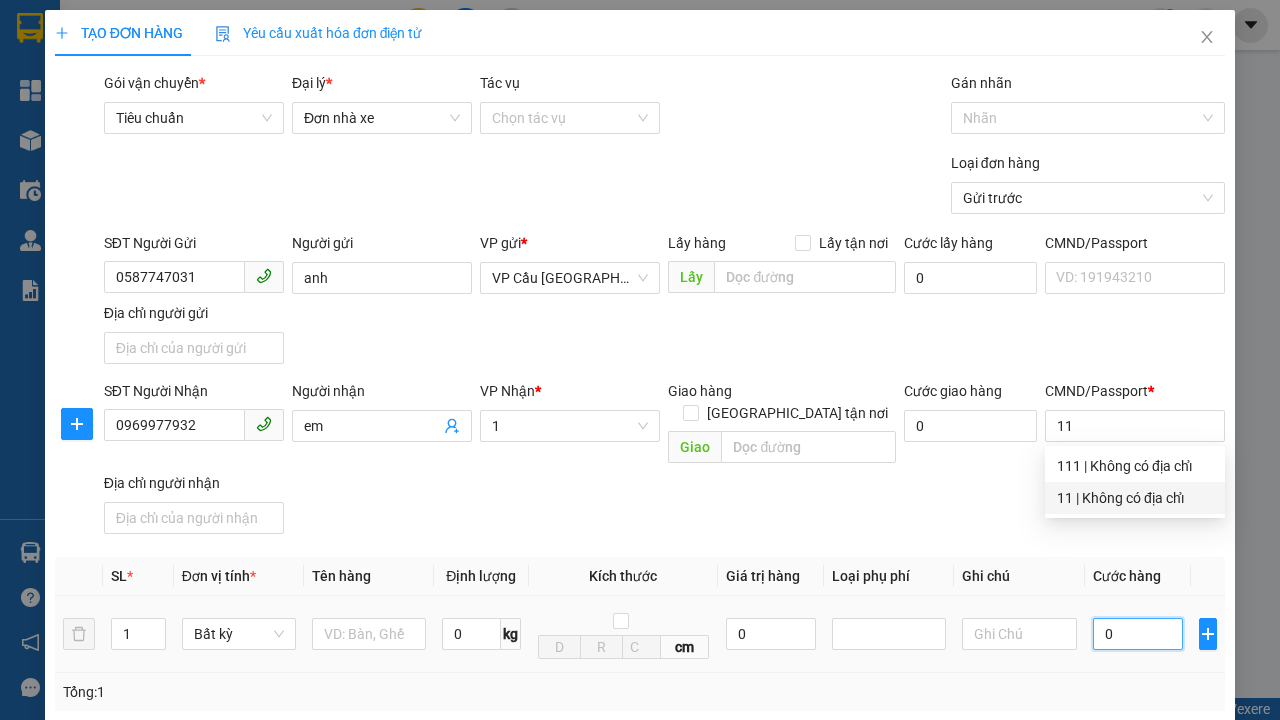 click on "0" at bounding box center [1138, 634] 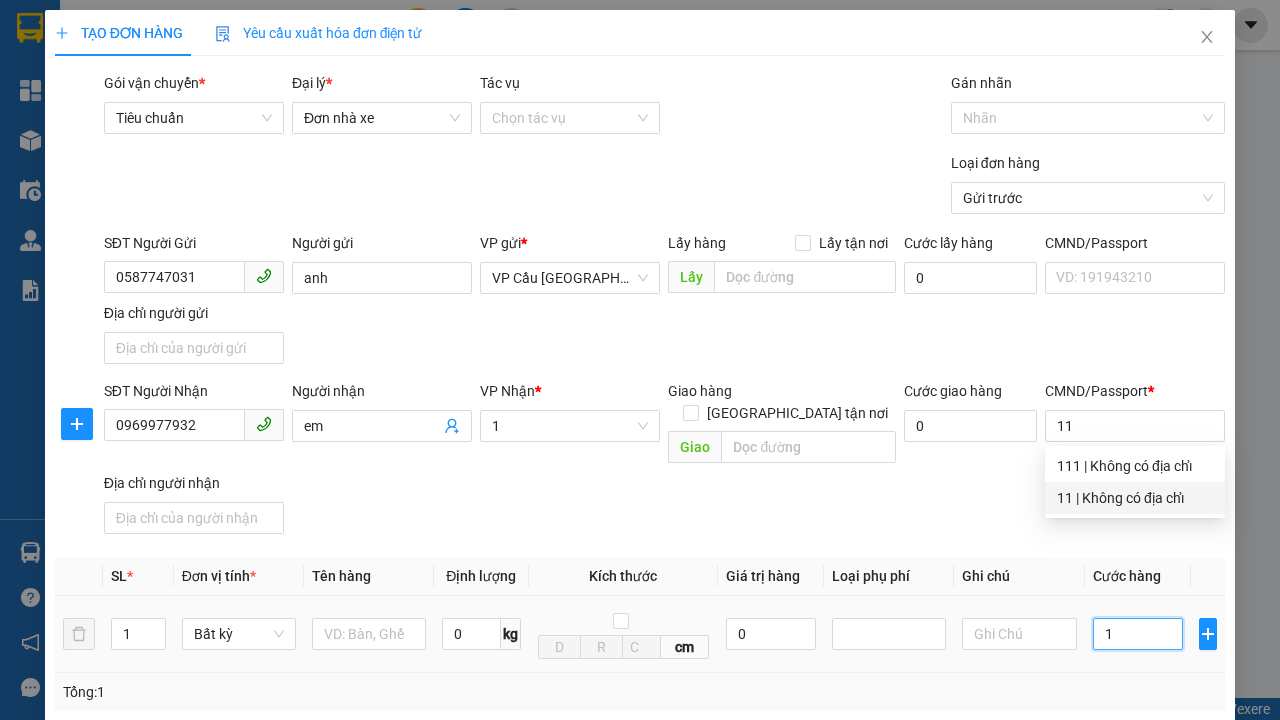 type on "1" 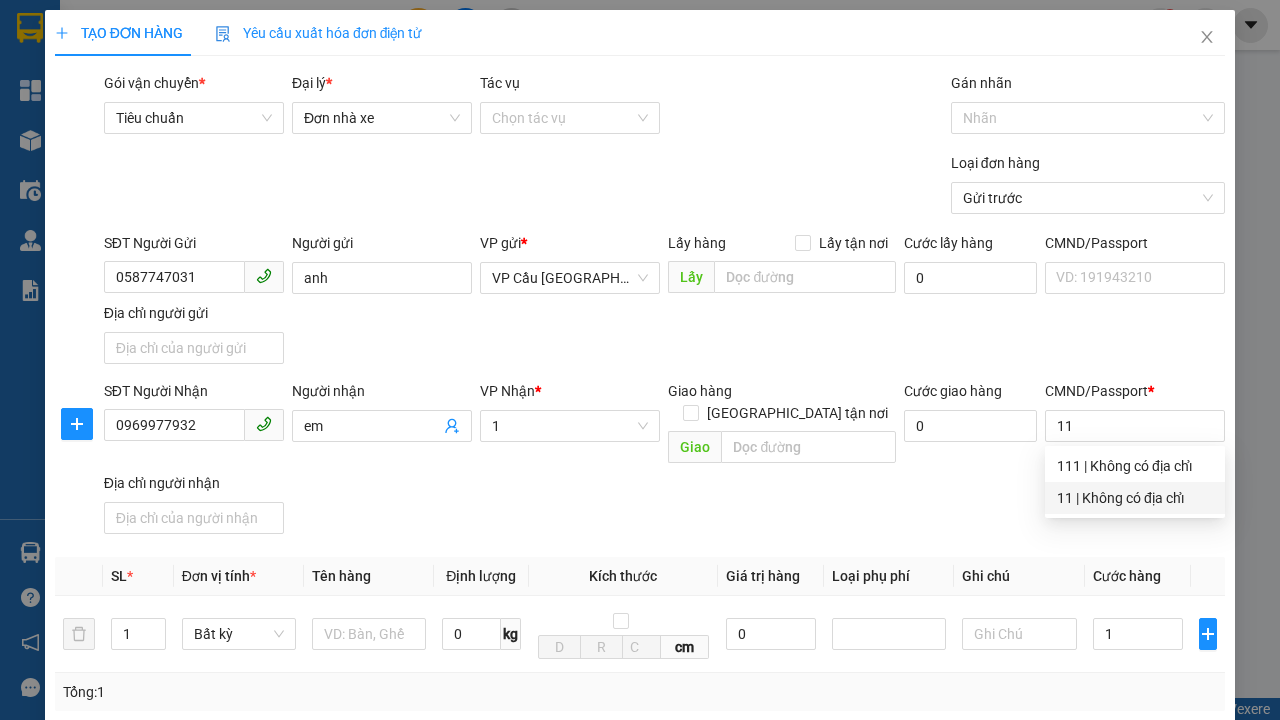 click on "Ghi chú" at bounding box center (1019, 576) 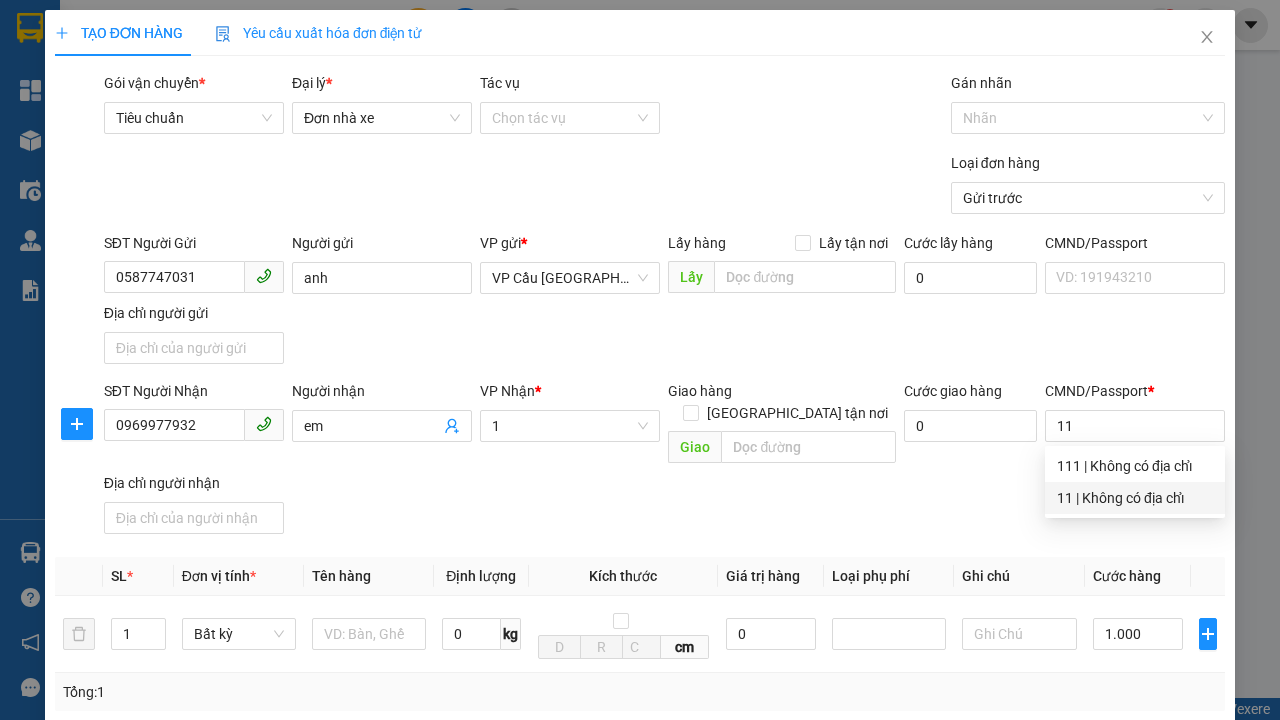 type on "300" 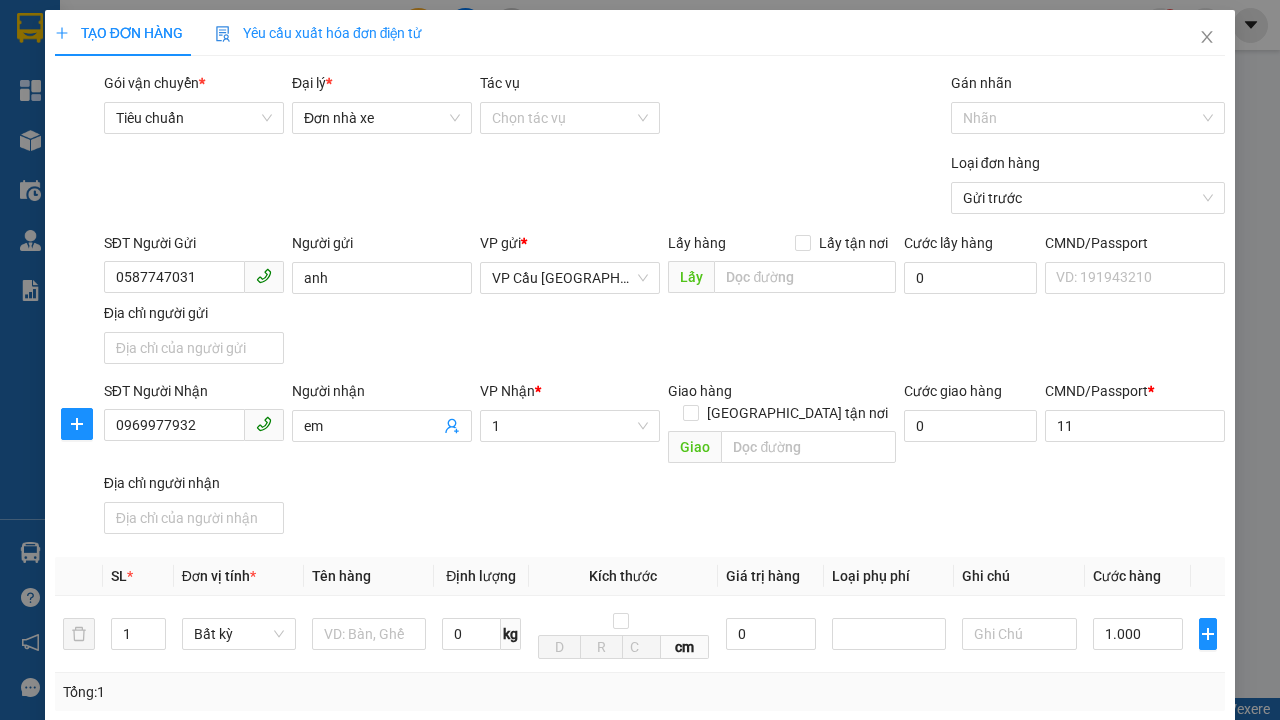 click on "[PERSON_NAME]" at bounding box center [1027, 1079] 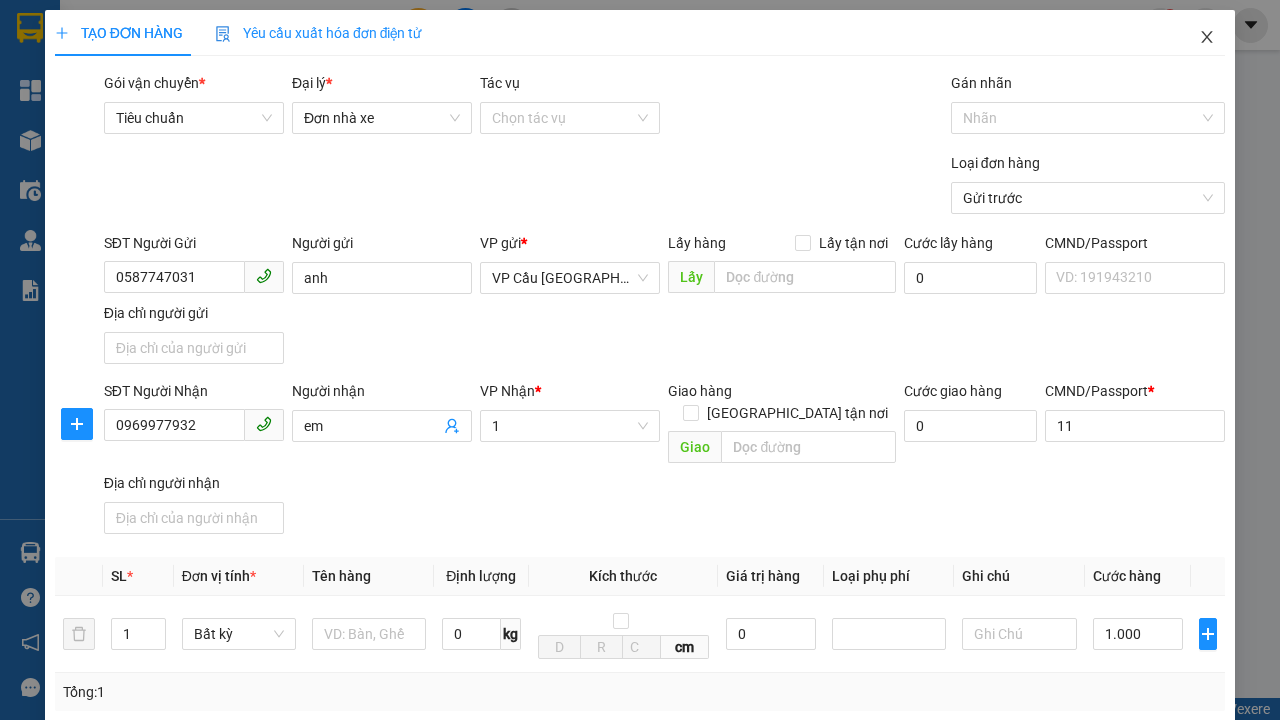 click 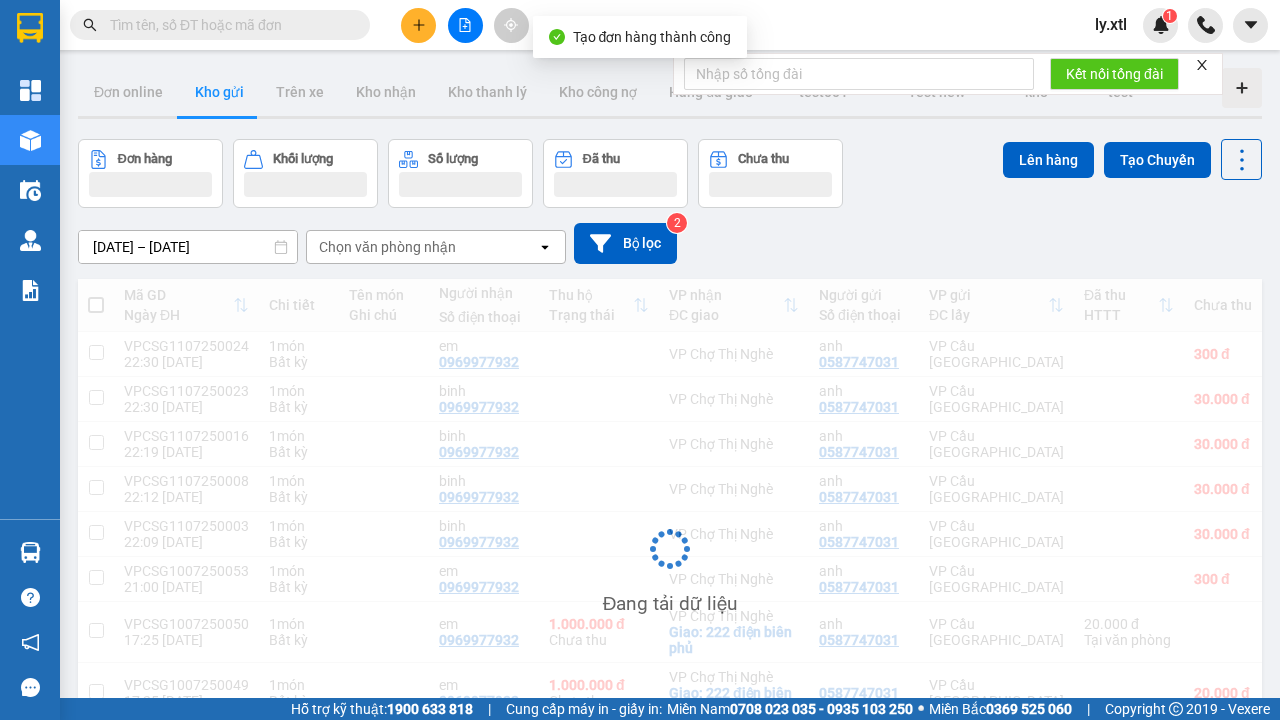 scroll, scrollTop: 165, scrollLeft: 0, axis: vertical 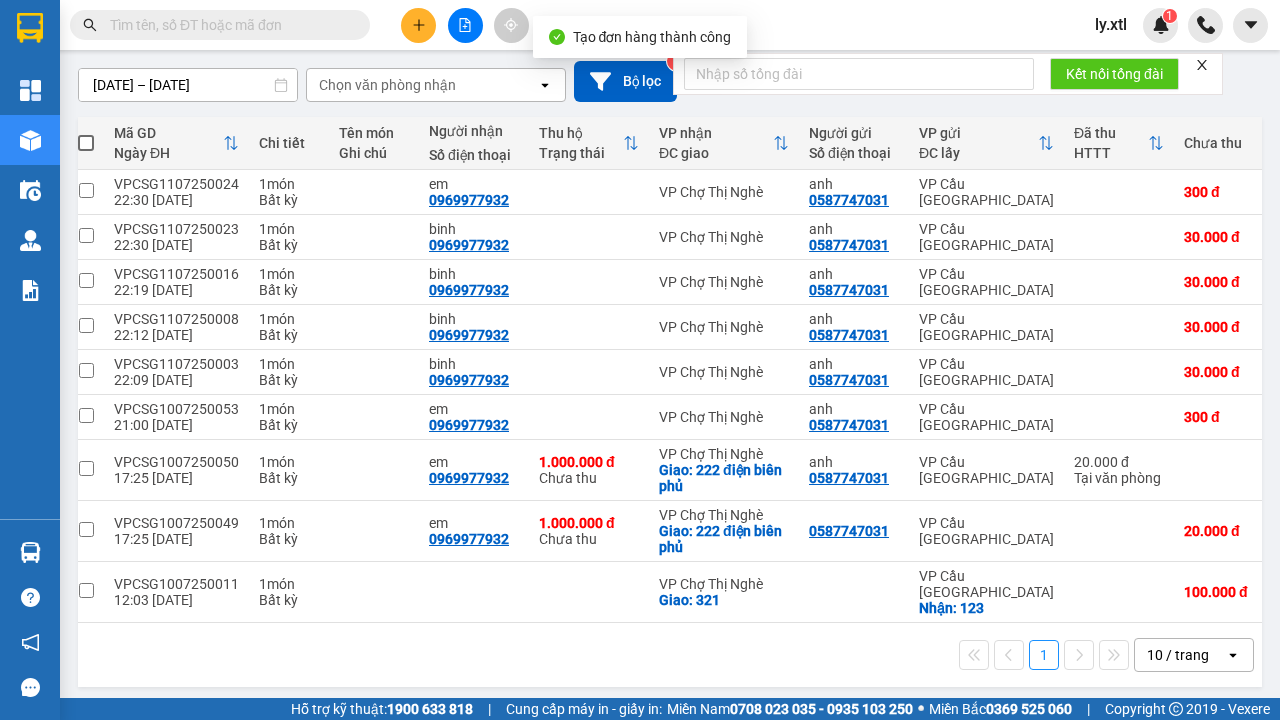 click at bounding box center (86, 190) 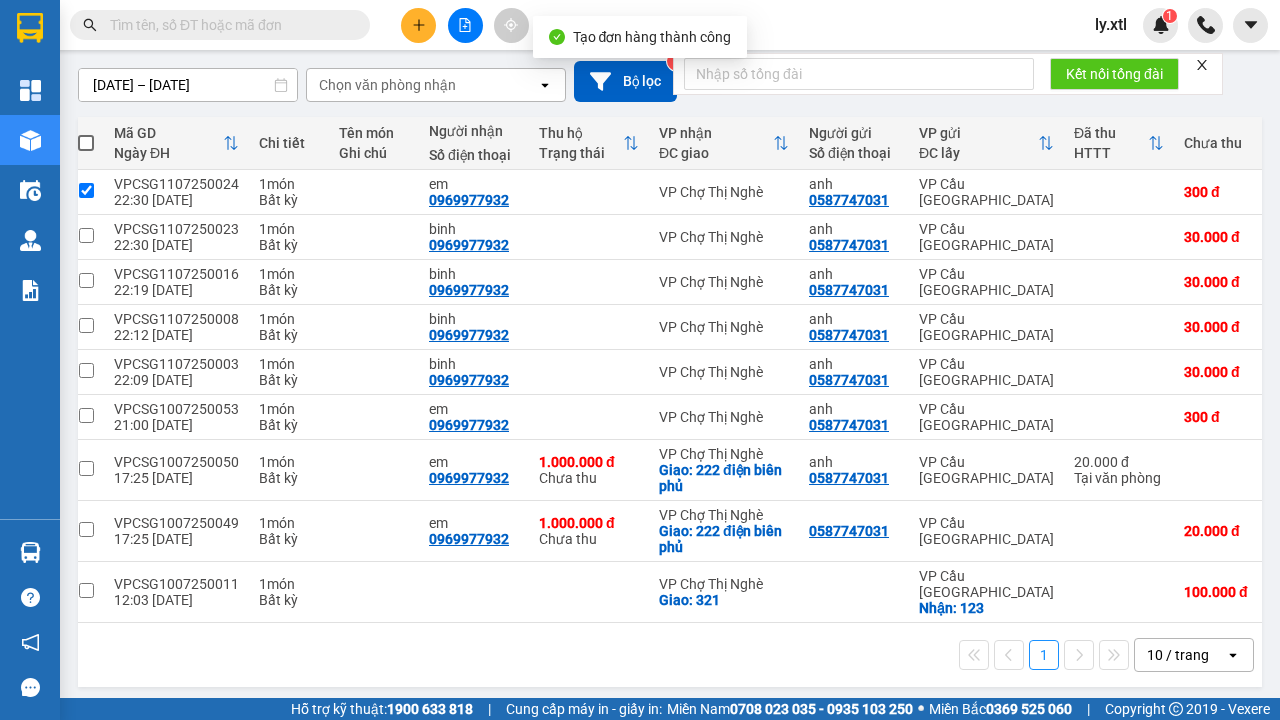 checkbox on "true" 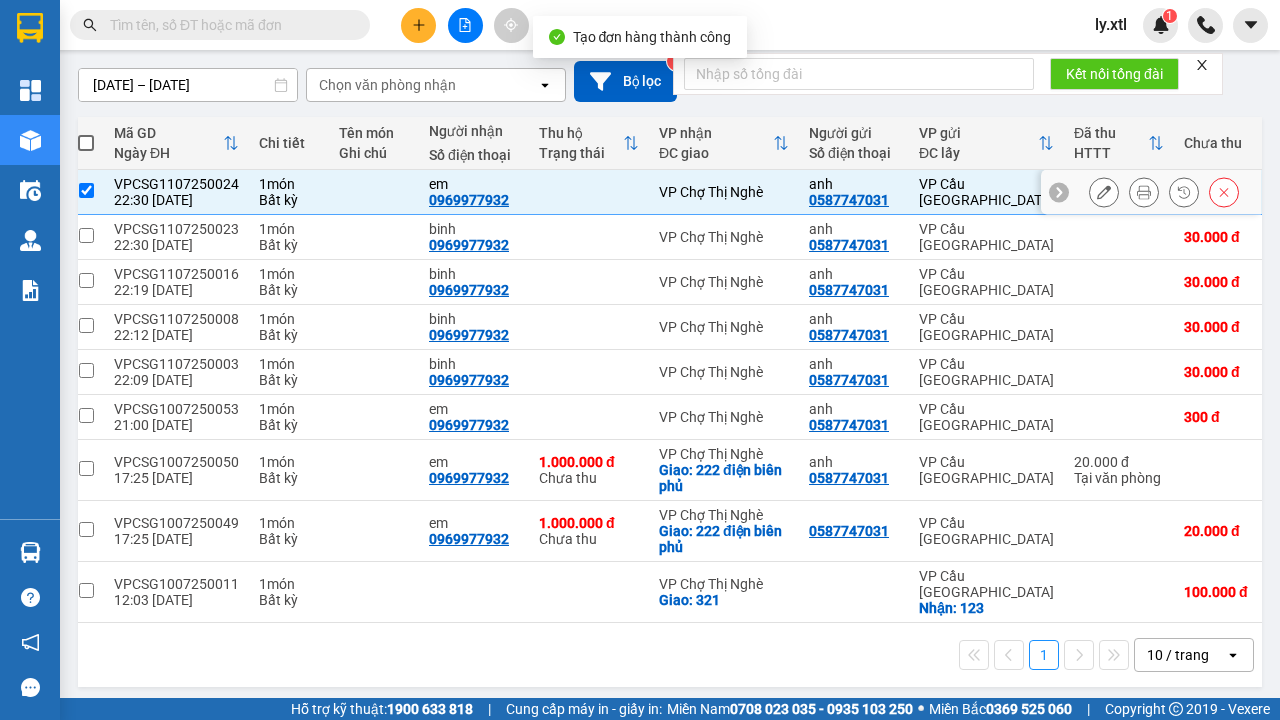 click on "Lên hàng" at bounding box center (1048, -5) 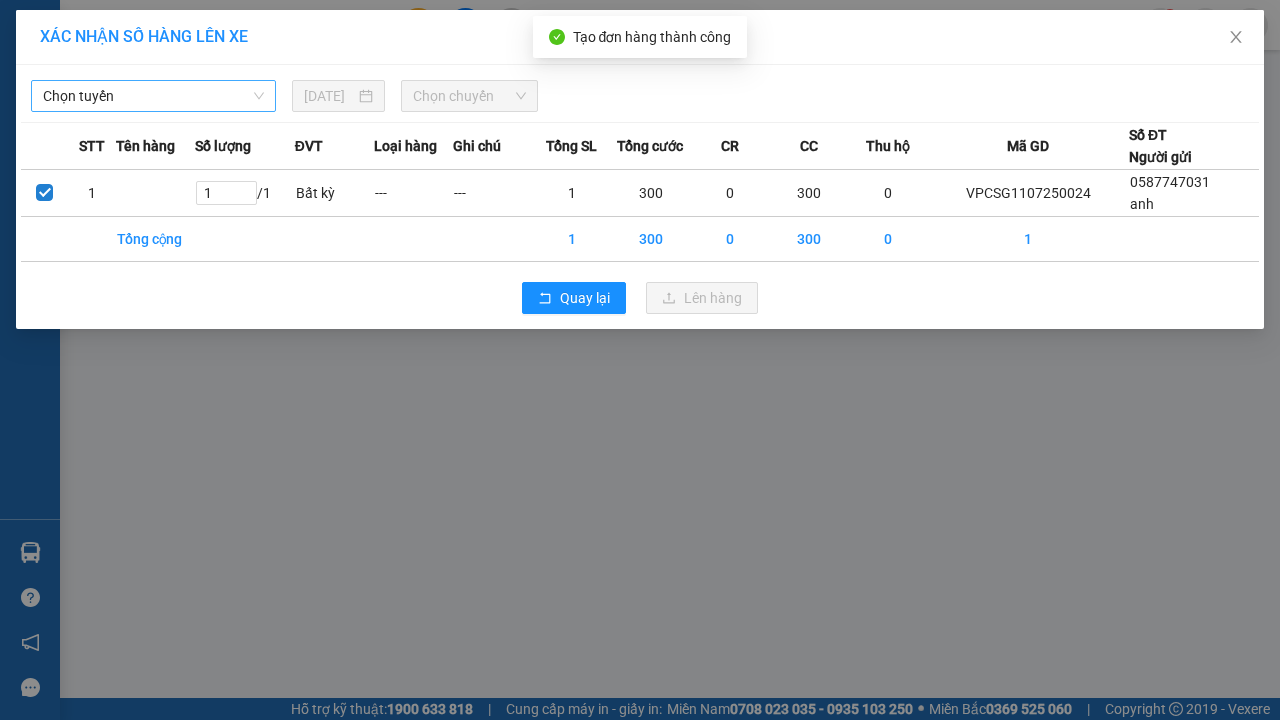 click on "Chọn tuyến" at bounding box center [153, 96] 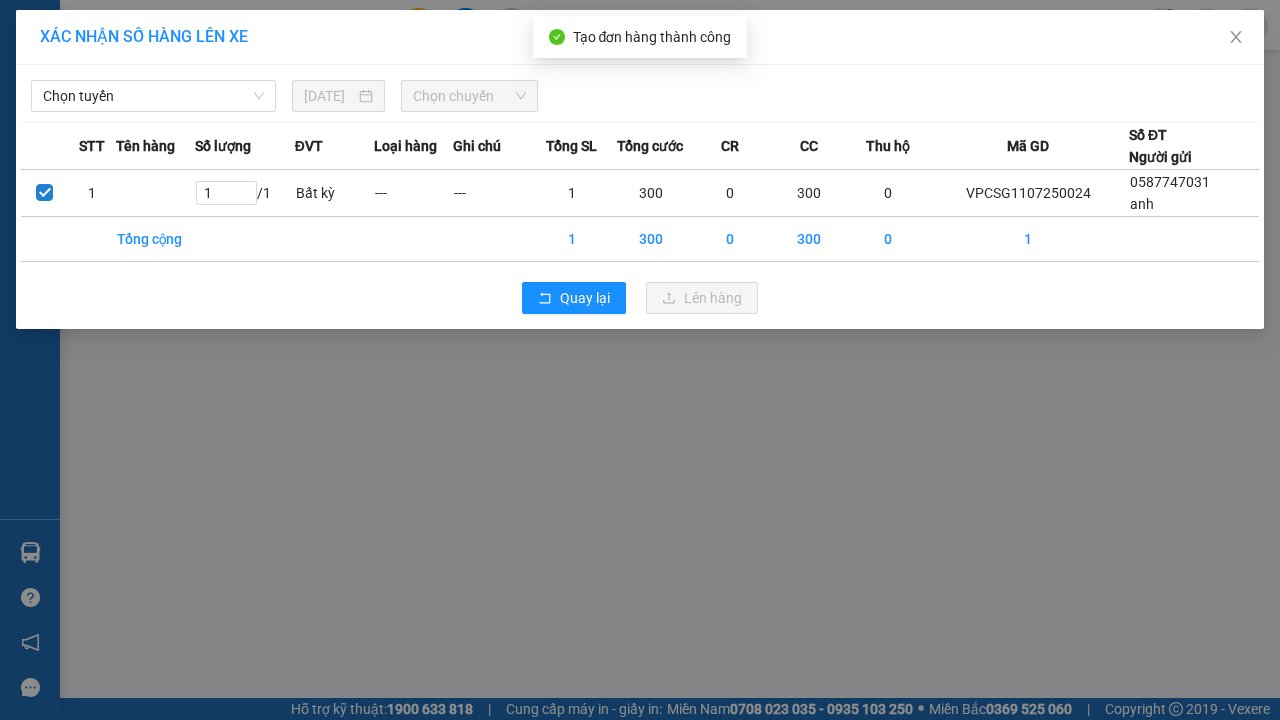 click on "[DATE]" at bounding box center [329, 96] 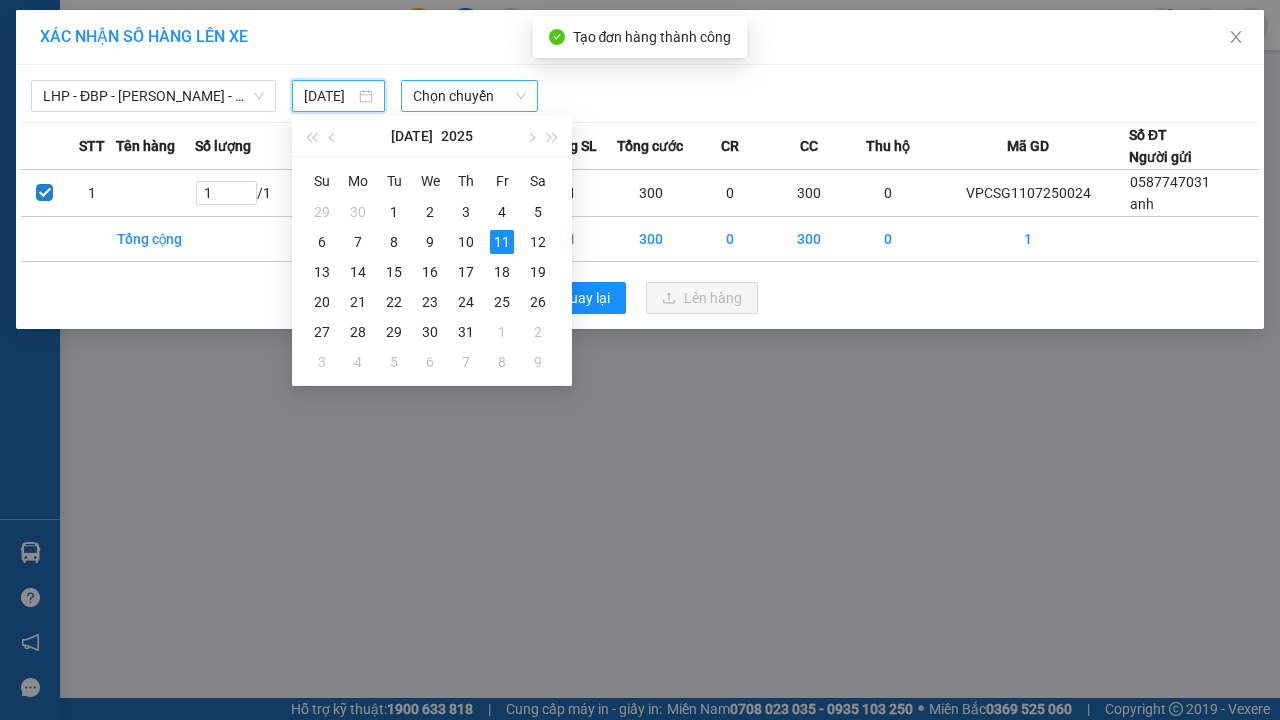 click on "11" at bounding box center [502, 242] 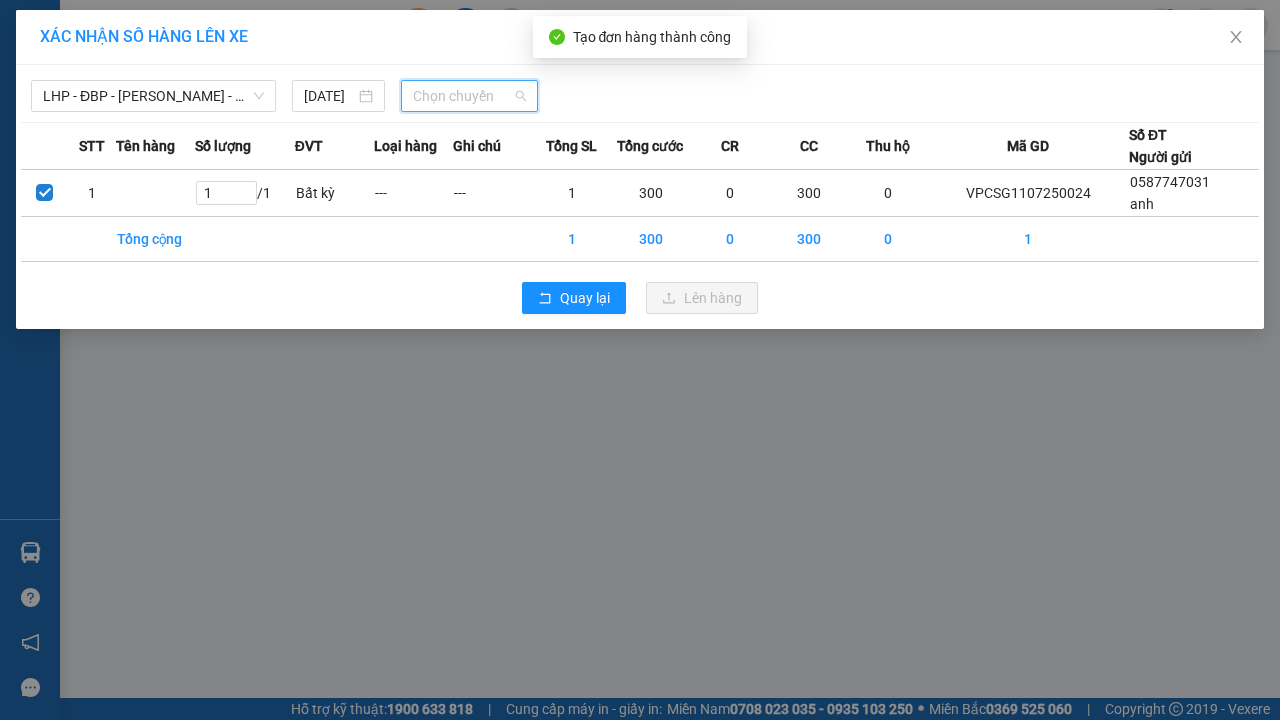 click on "00:00     - 11B-111.11" at bounding box center (491, 168) 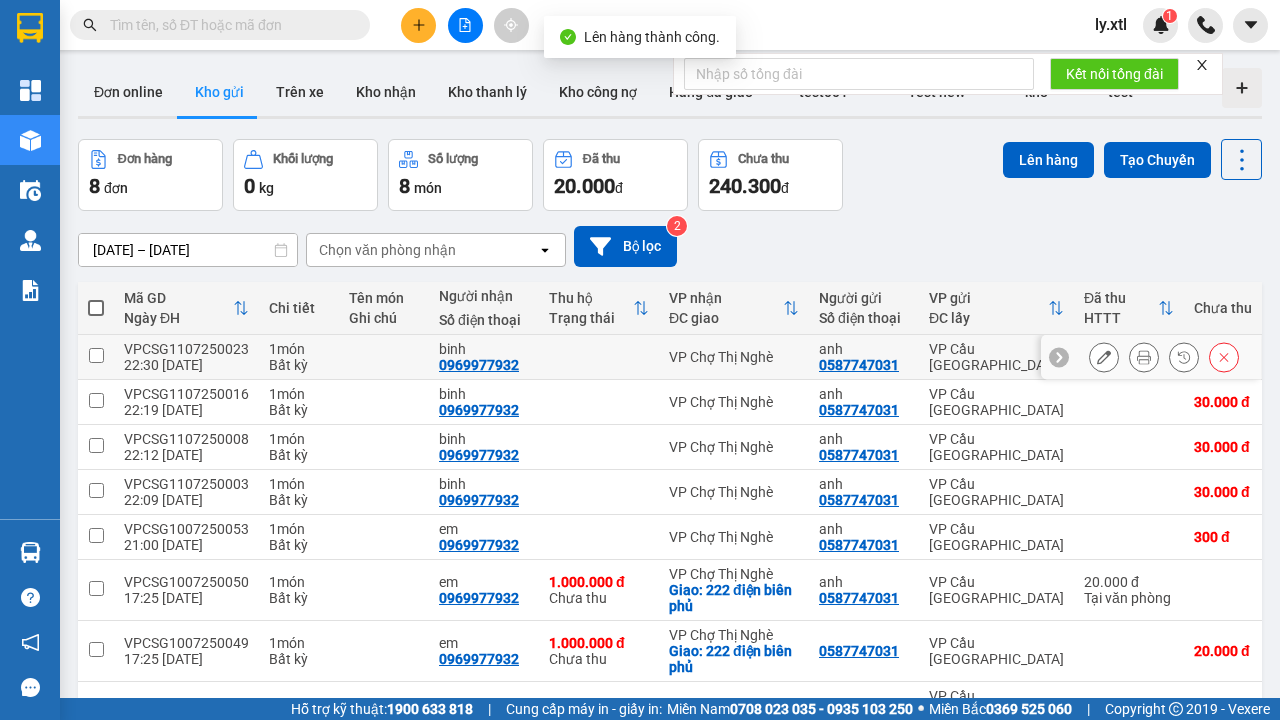 scroll, scrollTop: 68, scrollLeft: 0, axis: vertical 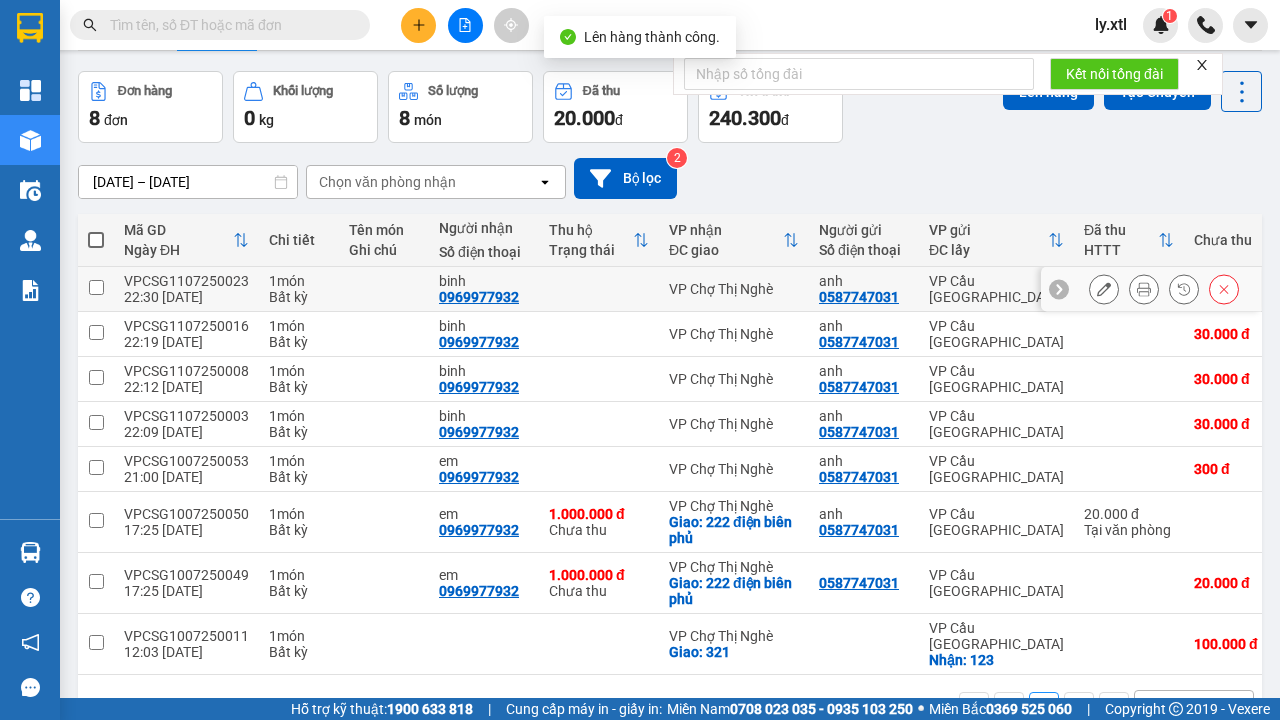 click on "Trên xe" at bounding box center [300, 24] 